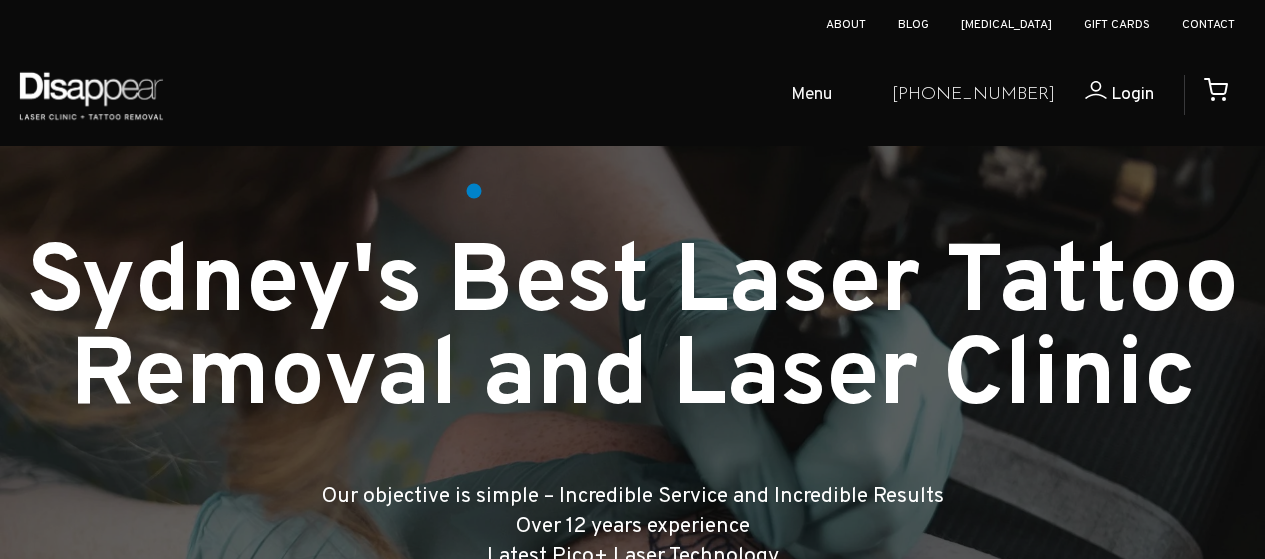 scroll, scrollTop: 200, scrollLeft: 0, axis: vertical 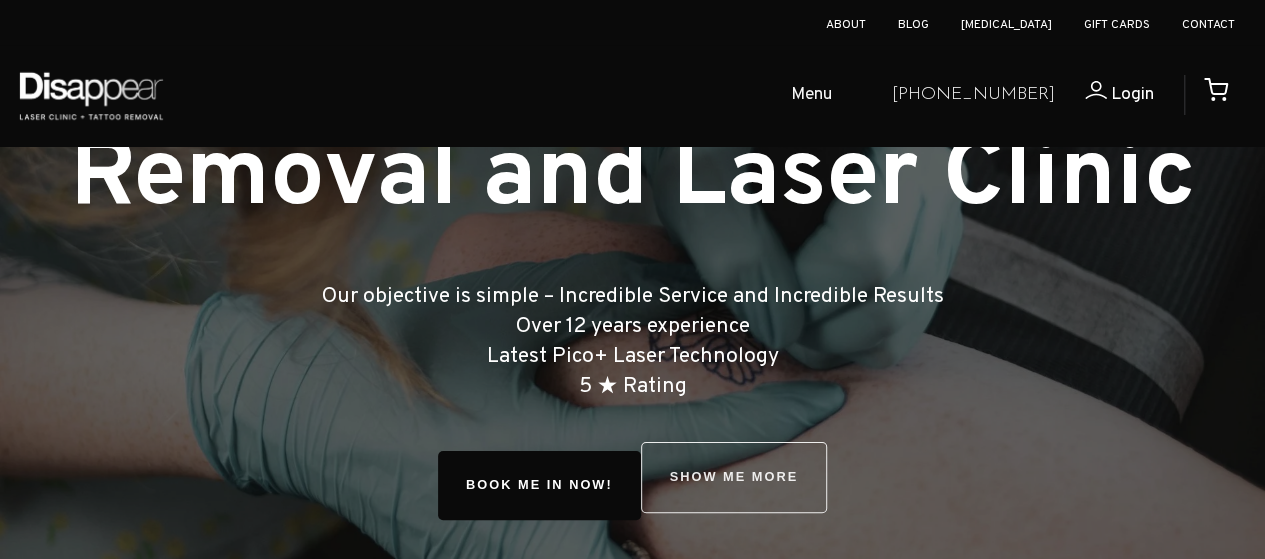 click on "SHOW
ME MORE" at bounding box center [734, 477] 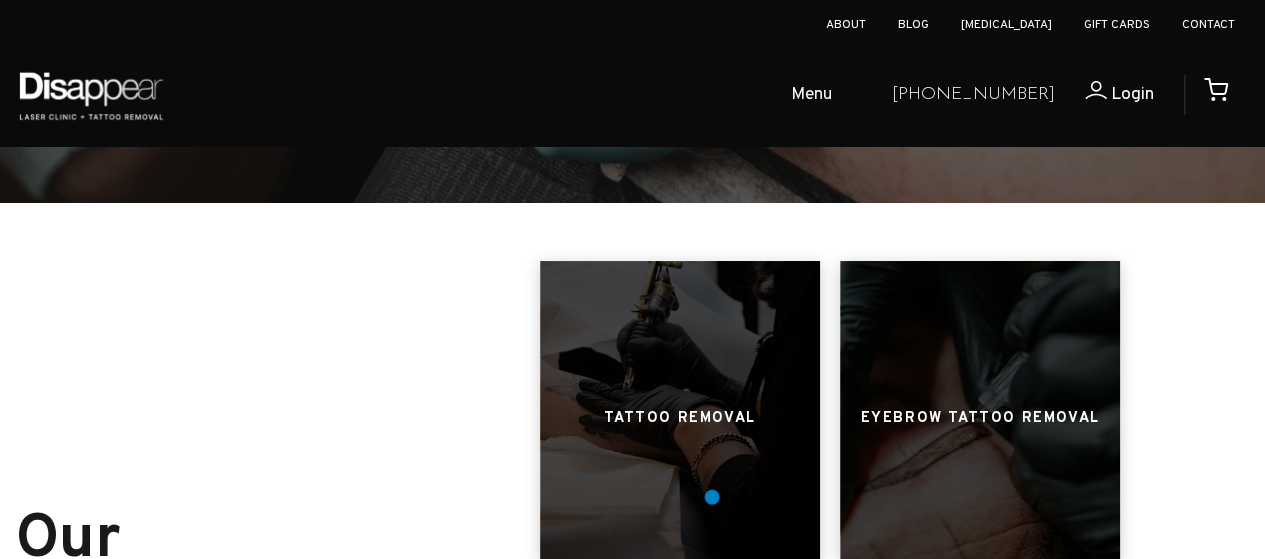 scroll, scrollTop: 927, scrollLeft: 0, axis: vertical 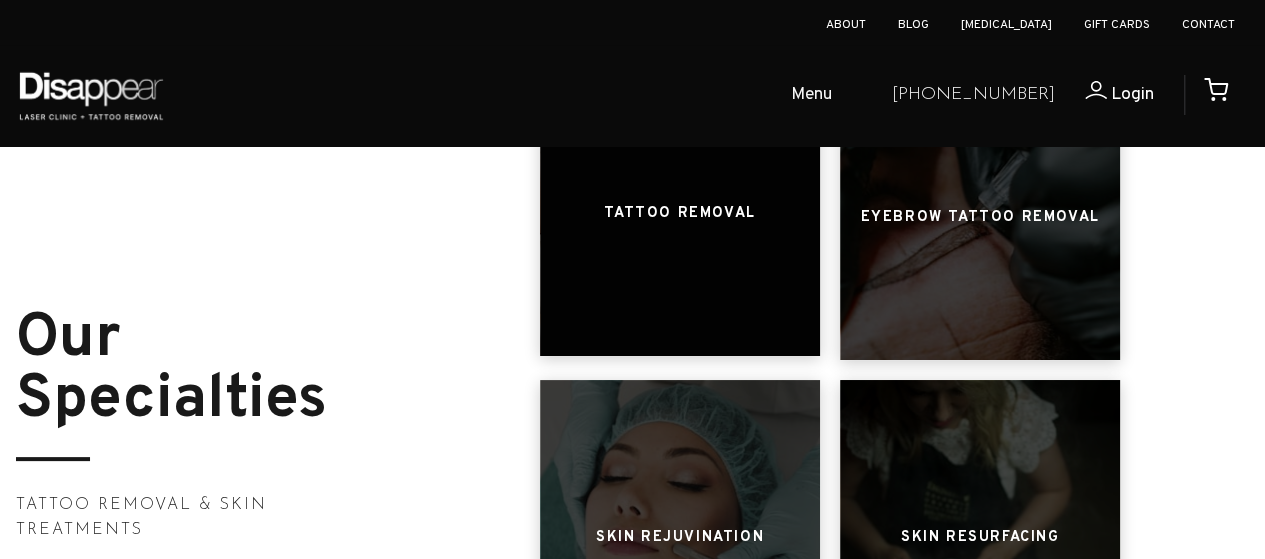 click at bounding box center (680, 206) 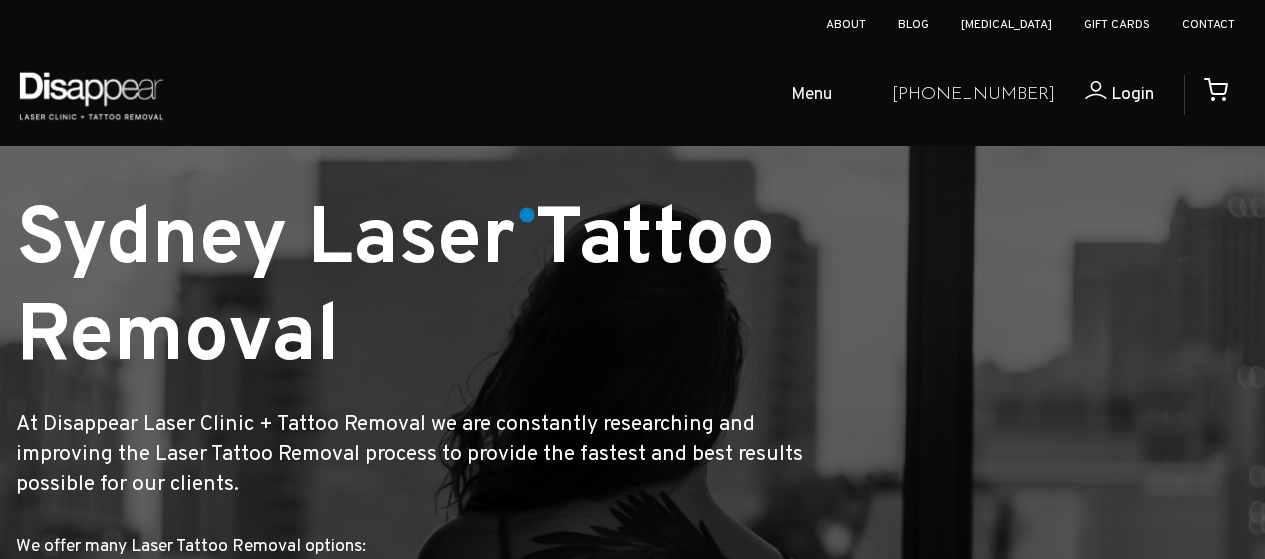 scroll, scrollTop: 500, scrollLeft: 0, axis: vertical 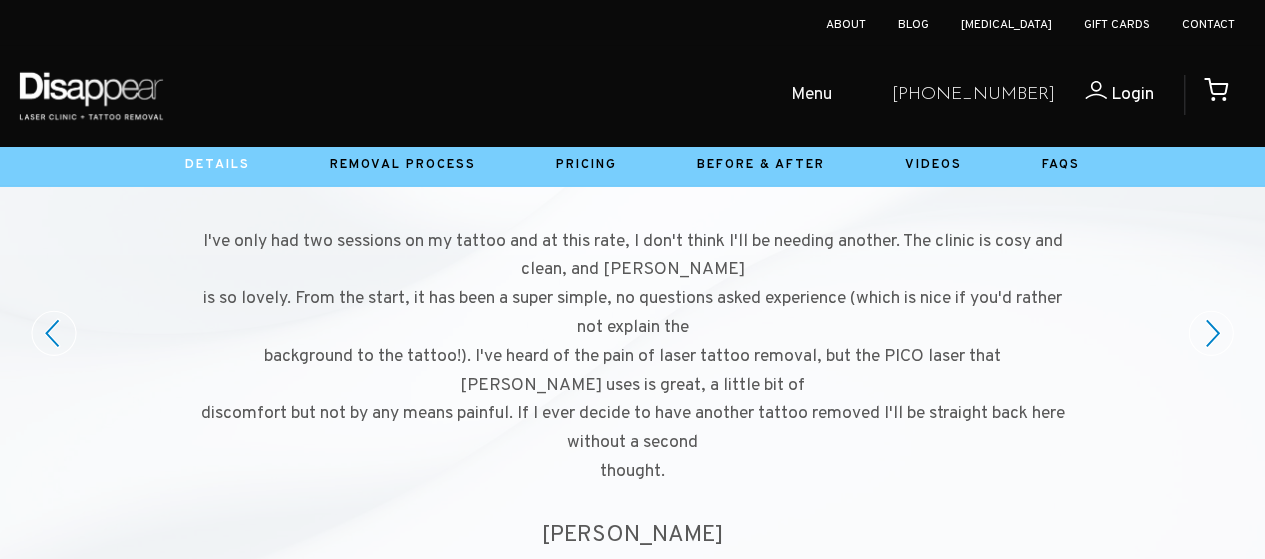 click on "Australia's leading expert in Laser Tattoo Removal, Disappear Laser Clinic's director Peter Poulos was interviewed by Lisa Pellegrino on ABC
Local Radio for the 'How Does It Work' Segment
Peter's Interview on ABC Radio
The knowledge and experience of removing tattoos shines through at this clinic! Having tried another clinic in the belief they would remove
my tattoos and being bitterly disappointed with the result, I arrived at Disappear Ink to a thorough consultation, initial removal and plan
for the future treatments. Aftercare and follow up to treatment is excellent and each appointment is tailored to progress made, condition of
the tattoo and an appreciation of an individuals circumstances.
Zoe Quelch
Excellent
Currently in process of fully removing my top arm half sleeve and within 4 sessions the tattoo is about 40% gone! Highly recommend! This
Aleks K
Incredible Job" at bounding box center [-11698, 333] 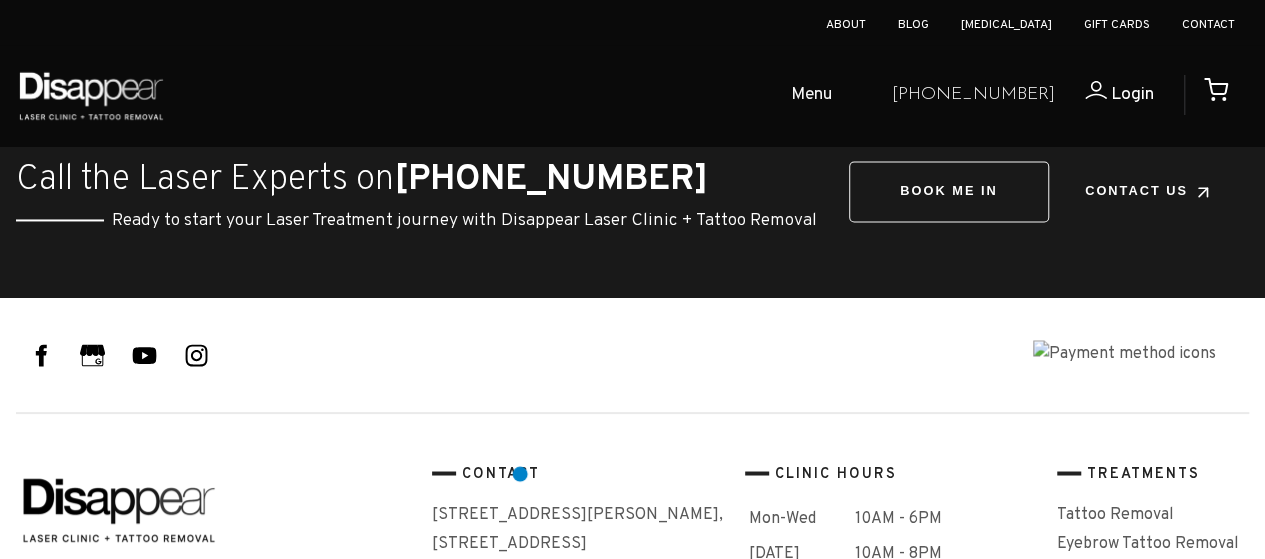 scroll, scrollTop: 5300, scrollLeft: 0, axis: vertical 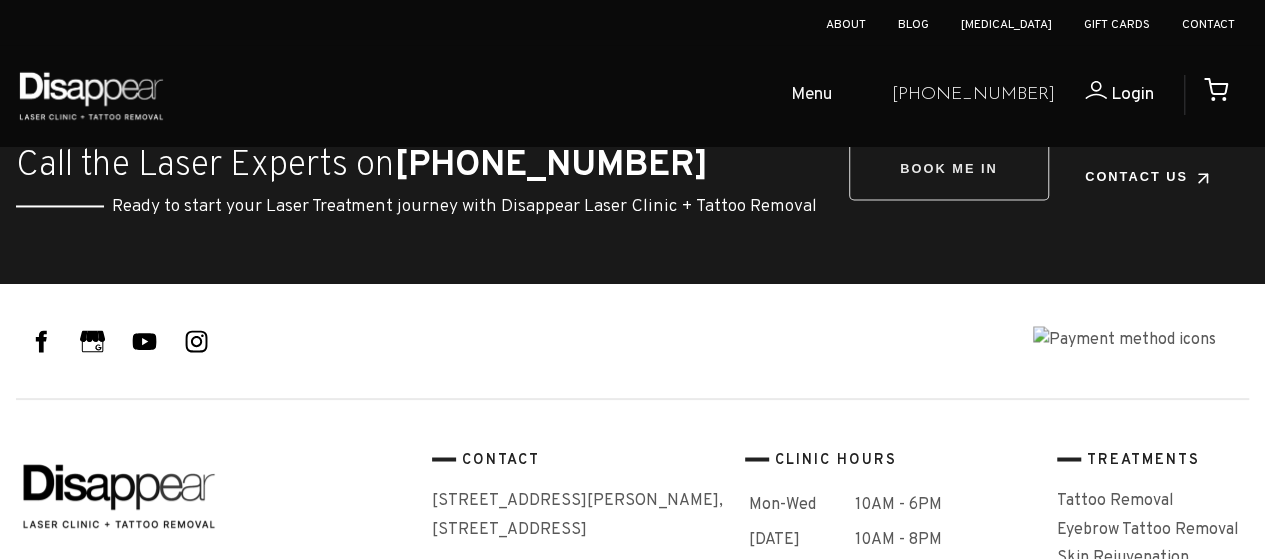 click on "BOOK
ME IN" at bounding box center [949, 169] 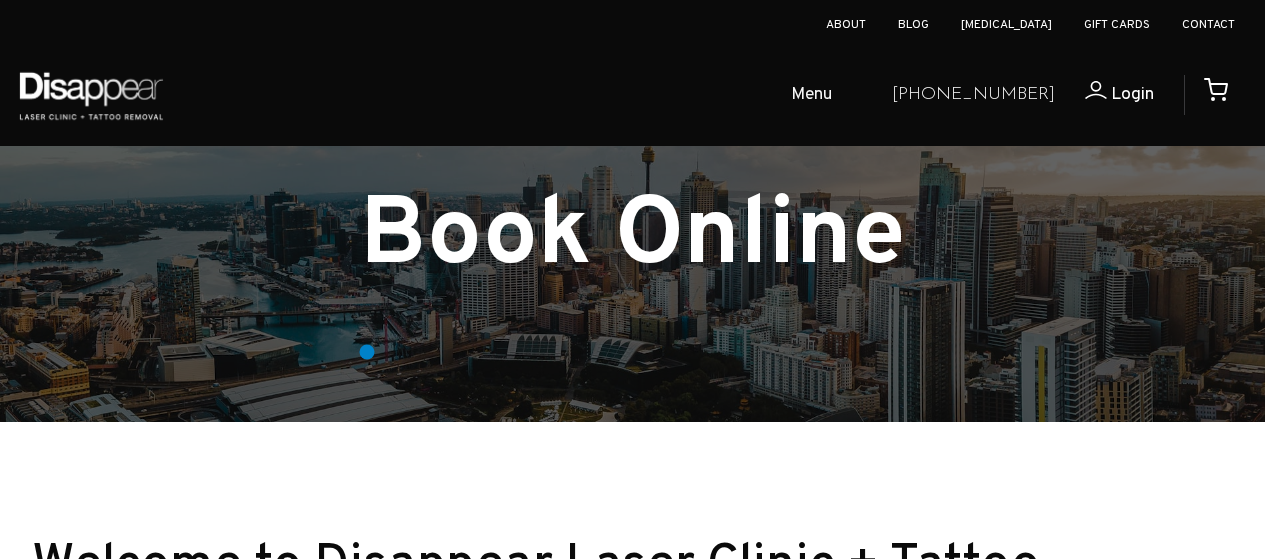scroll, scrollTop: 200, scrollLeft: 0, axis: vertical 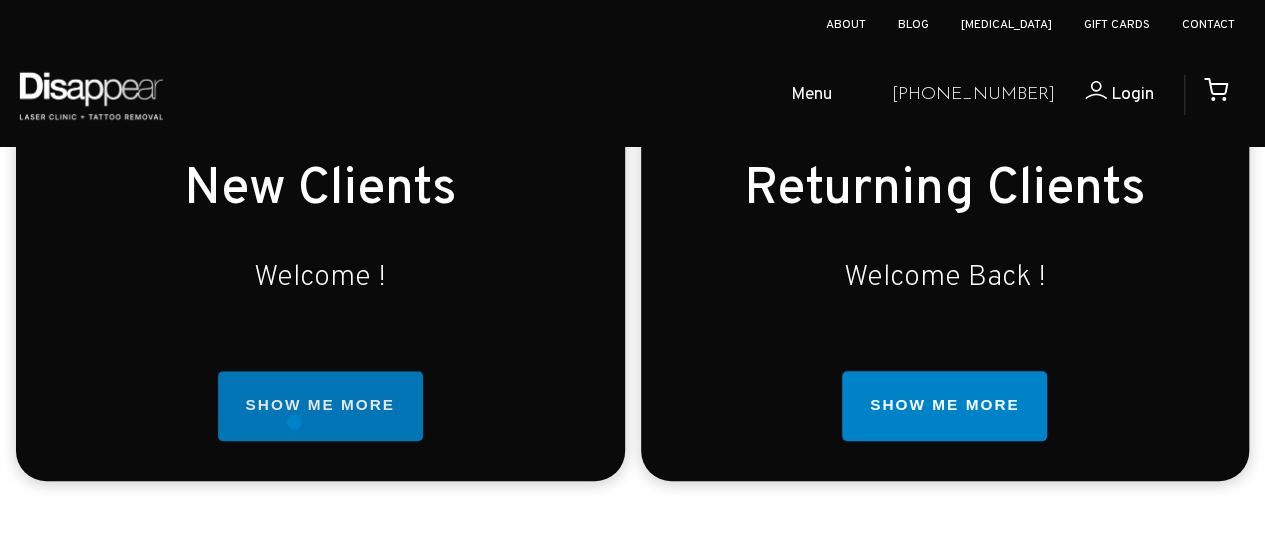 click on "SHOW
ME MORE" at bounding box center (320, 406) 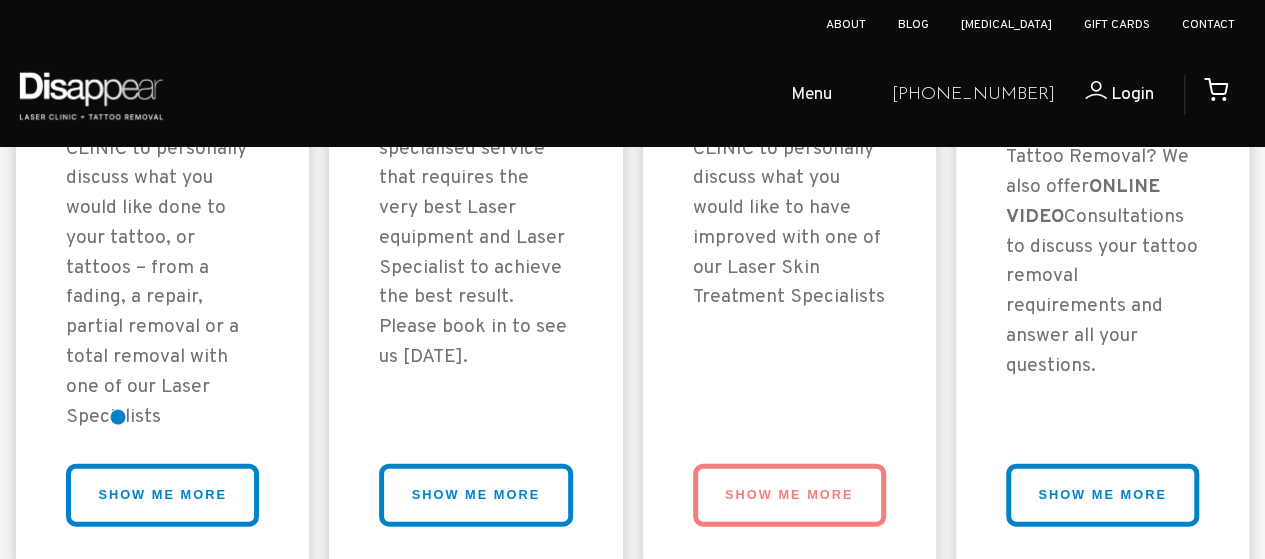 scroll, scrollTop: 2092, scrollLeft: 0, axis: vertical 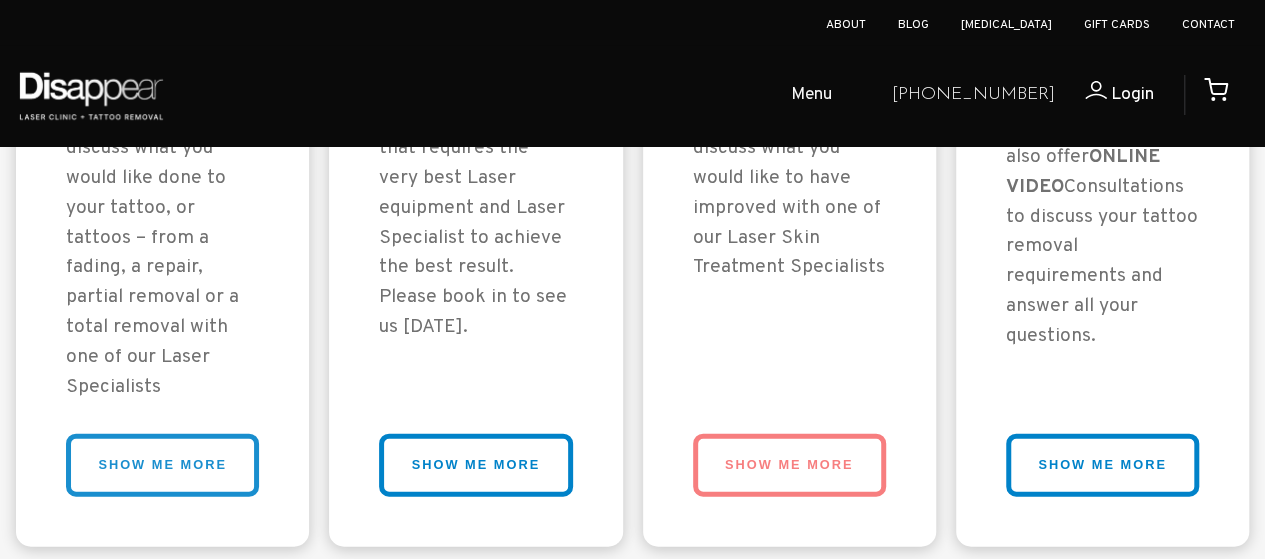 click on "SHOW
ME MORE" at bounding box center [162, 465] 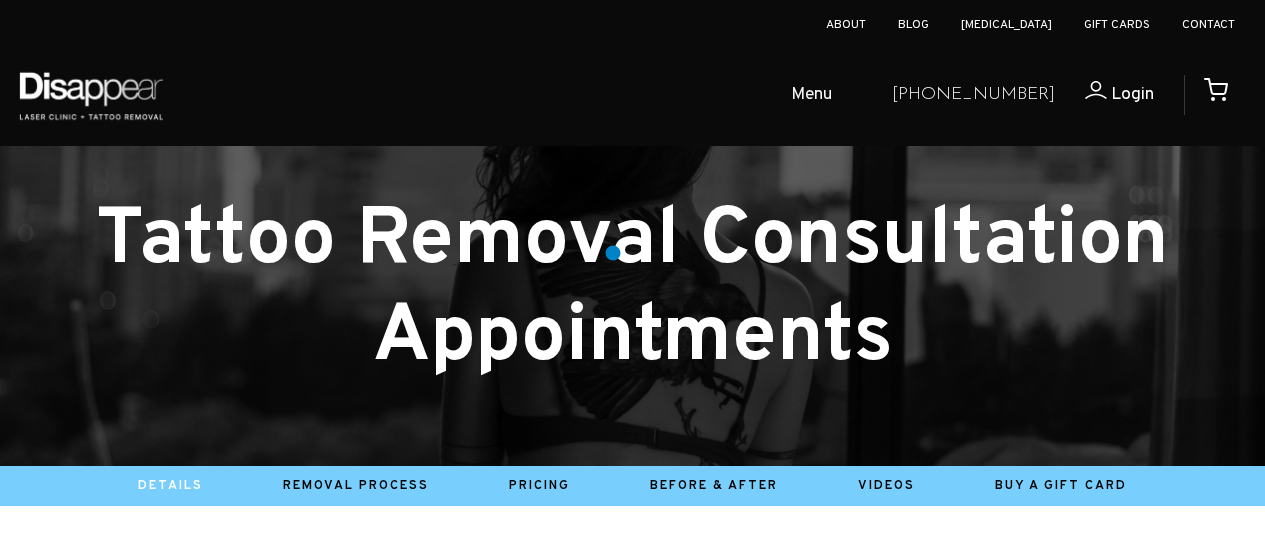 scroll, scrollTop: 600, scrollLeft: 0, axis: vertical 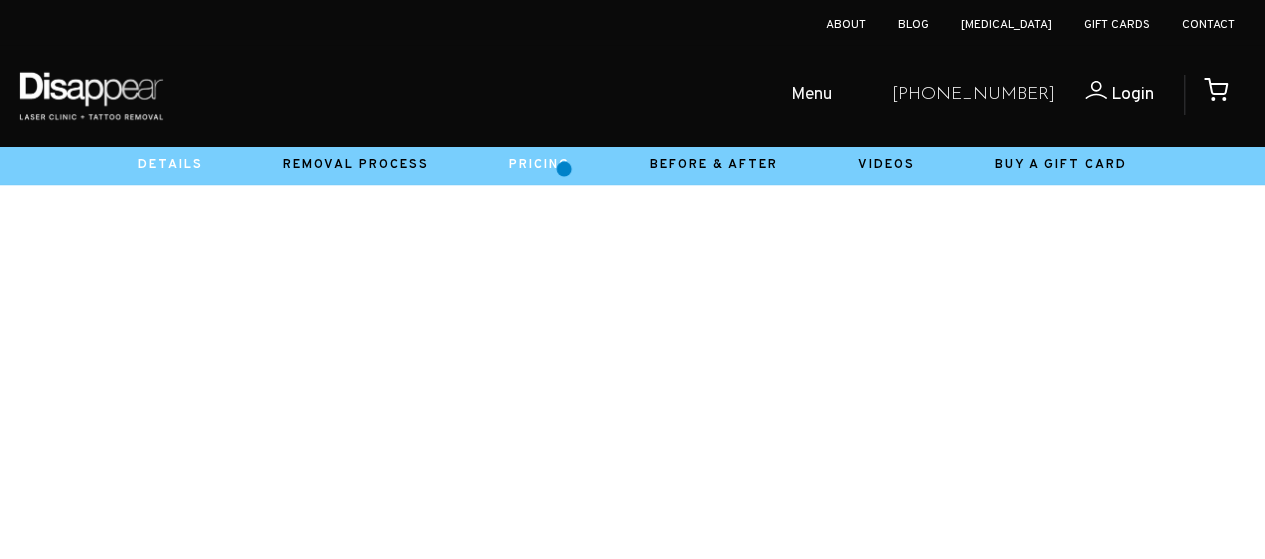 click on "Pricing" at bounding box center (539, 165) 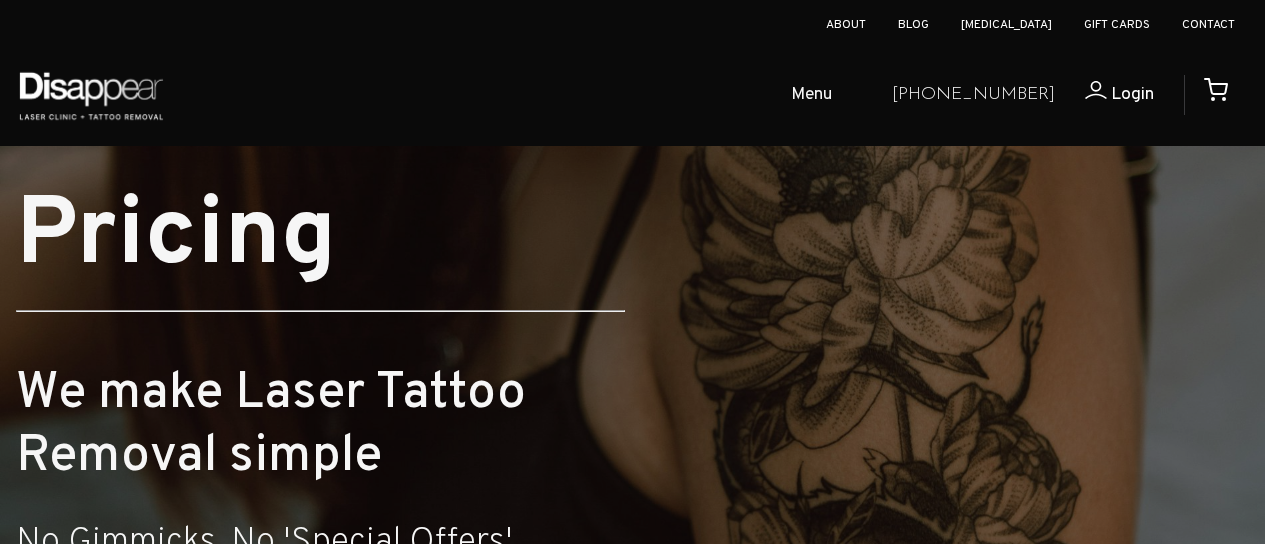 scroll, scrollTop: 300, scrollLeft: 0, axis: vertical 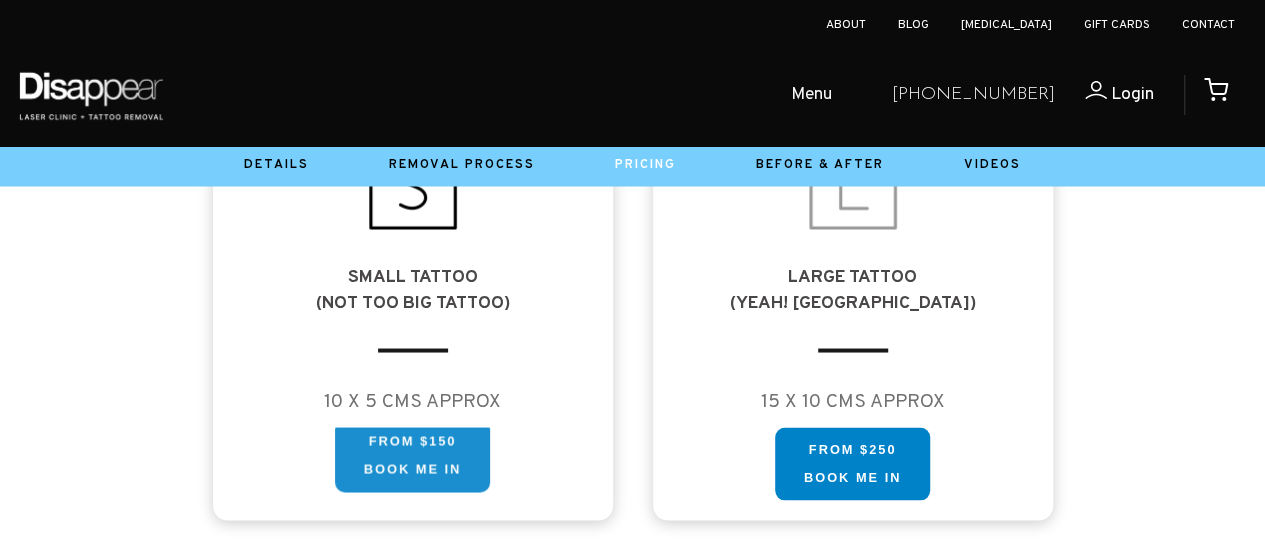 click on "FROM $150
Book me in" at bounding box center (412, 456) 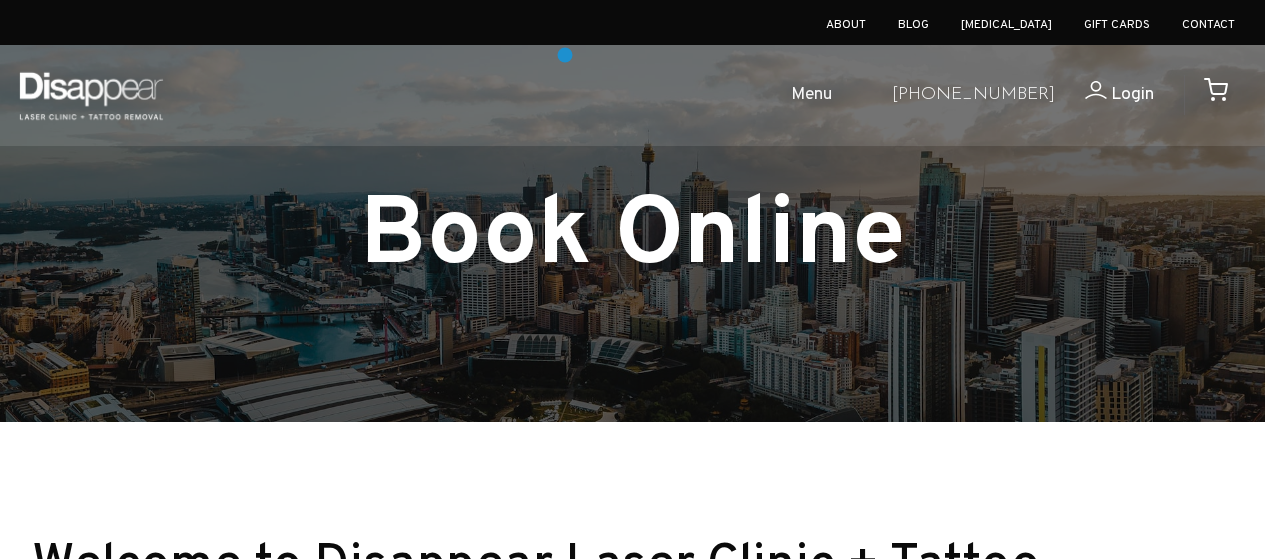 scroll, scrollTop: 114, scrollLeft: 0, axis: vertical 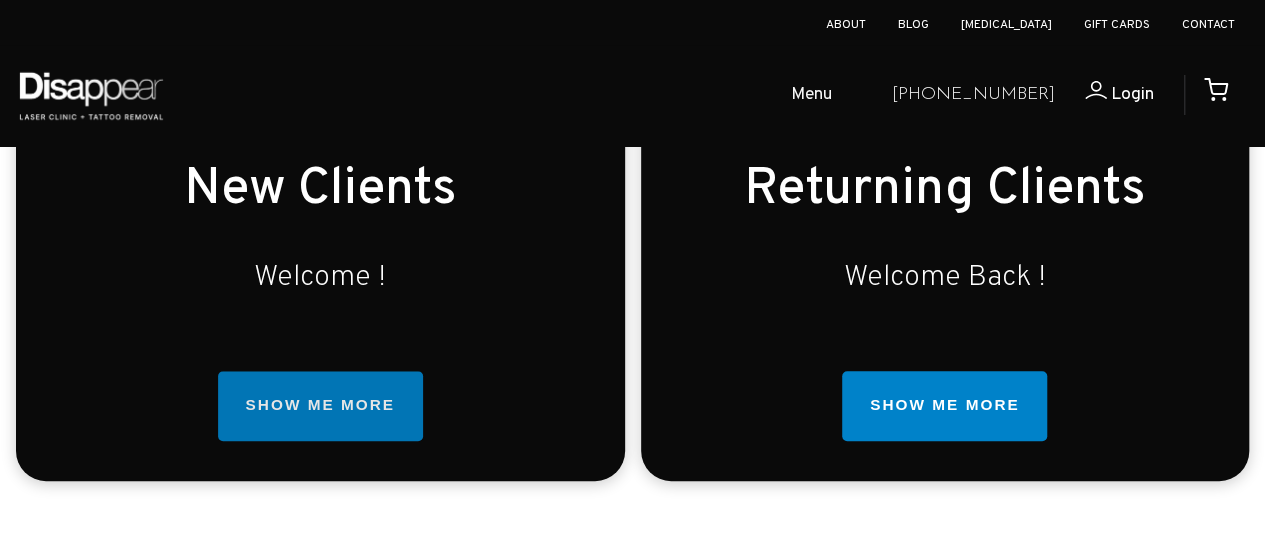 click on "SHOW
ME MORE" at bounding box center (320, 406) 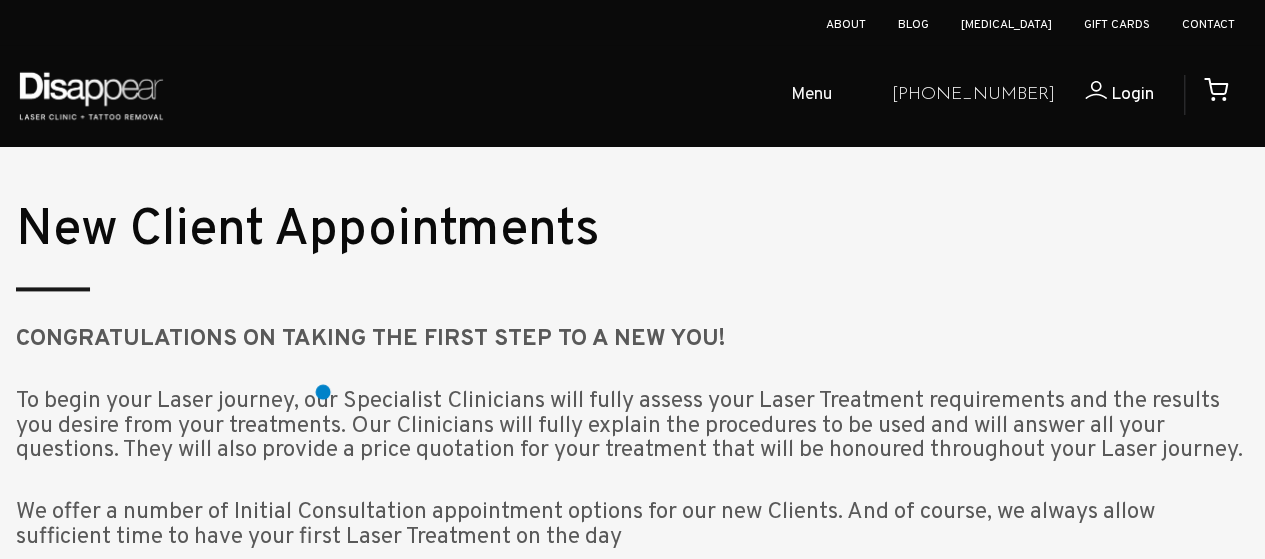 scroll, scrollTop: 1392, scrollLeft: 0, axis: vertical 